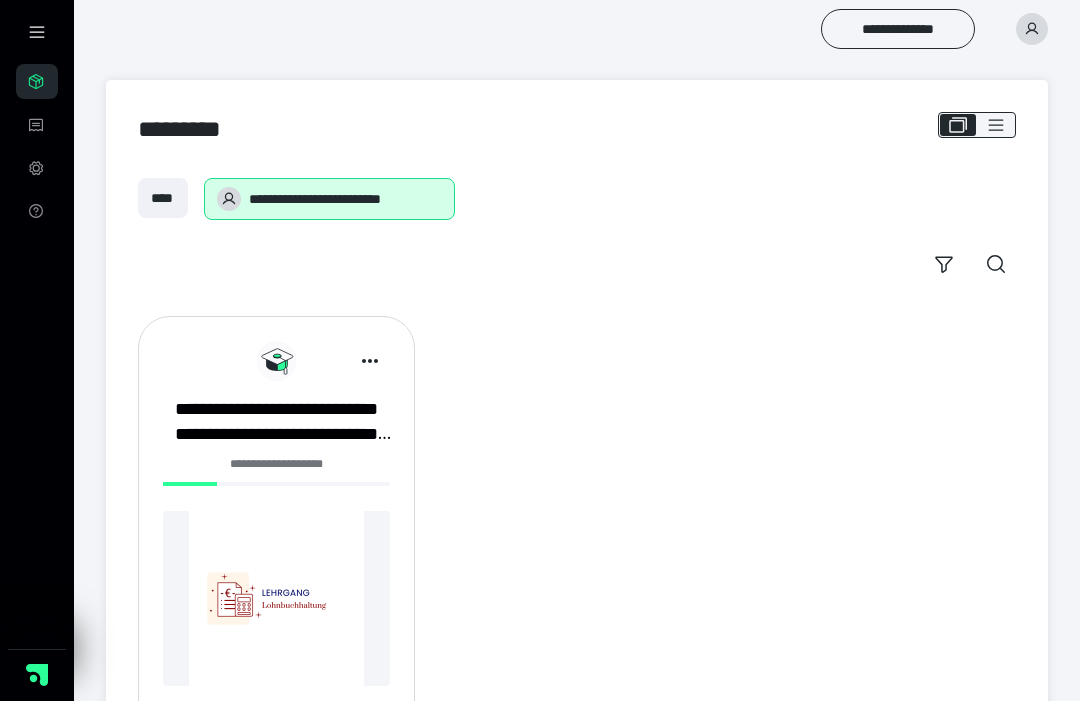 scroll, scrollTop: 0, scrollLeft: 0, axis: both 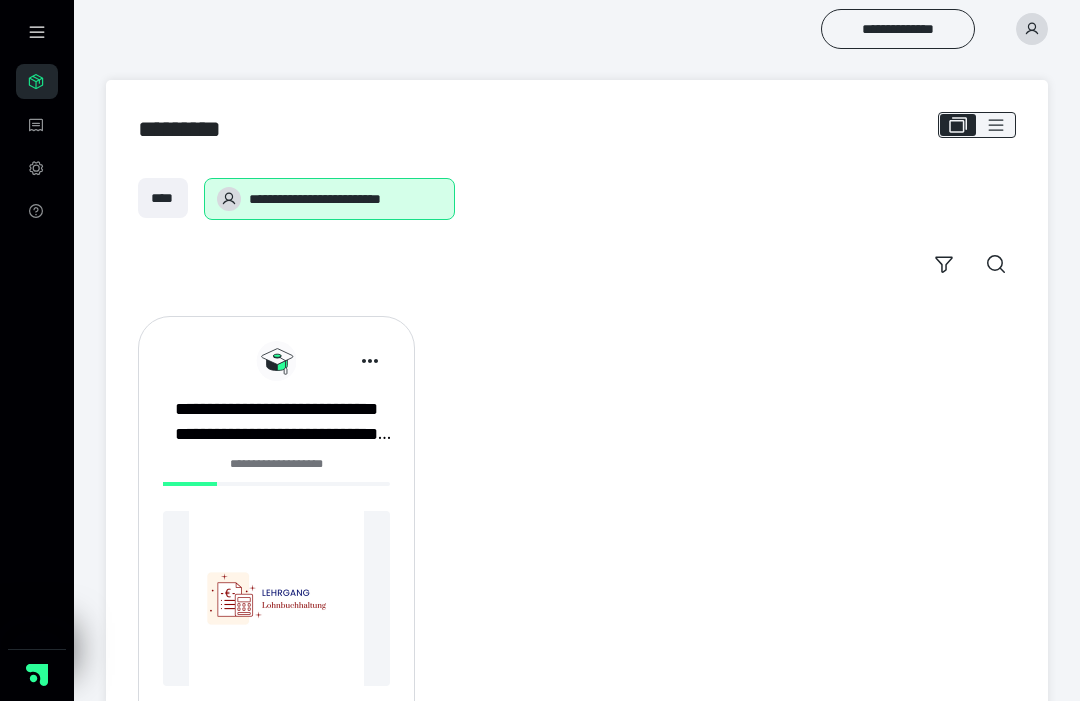 click on "**********" at bounding box center (276, 422) 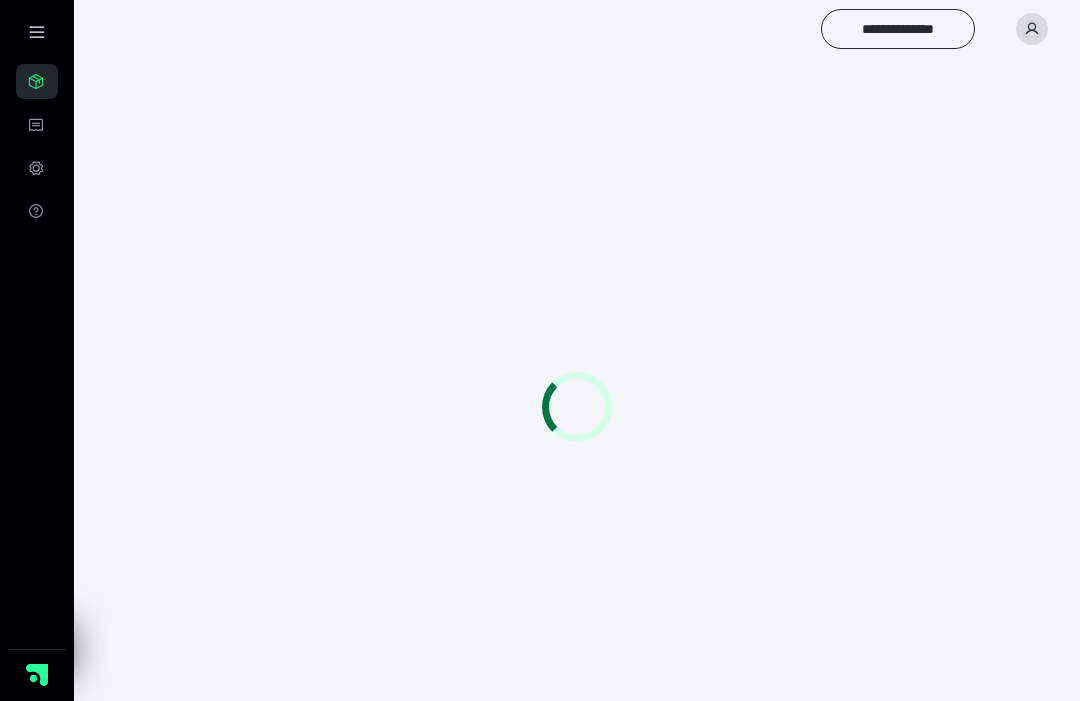 scroll, scrollTop: 0, scrollLeft: 0, axis: both 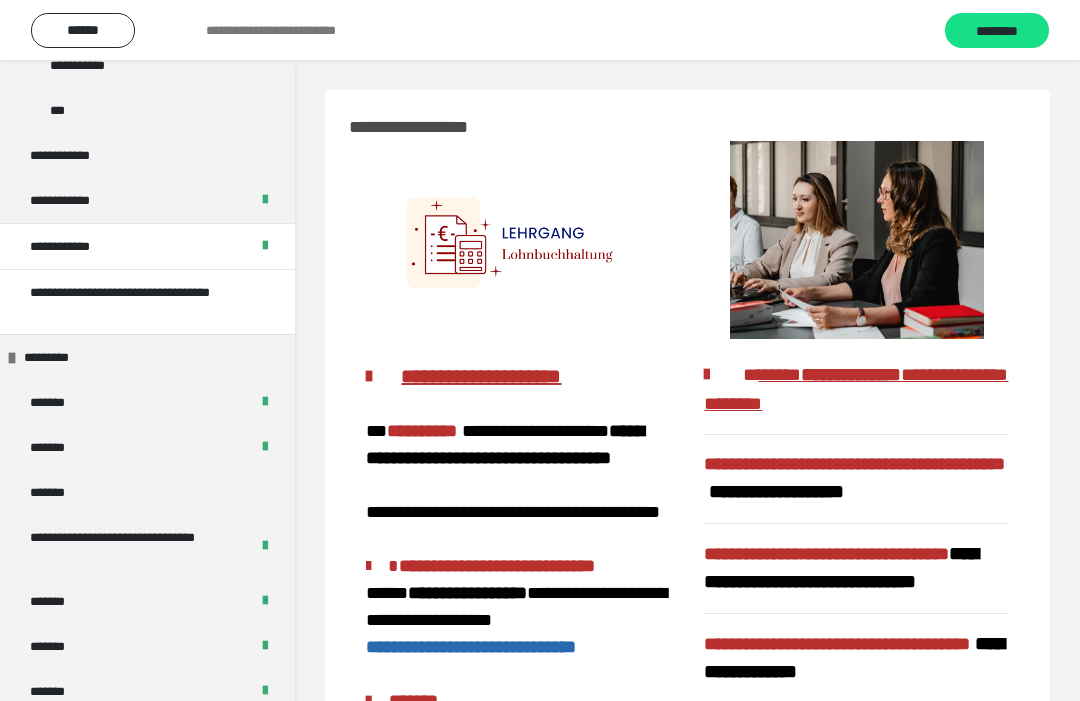 click on "*******" at bounding box center (62, 492) 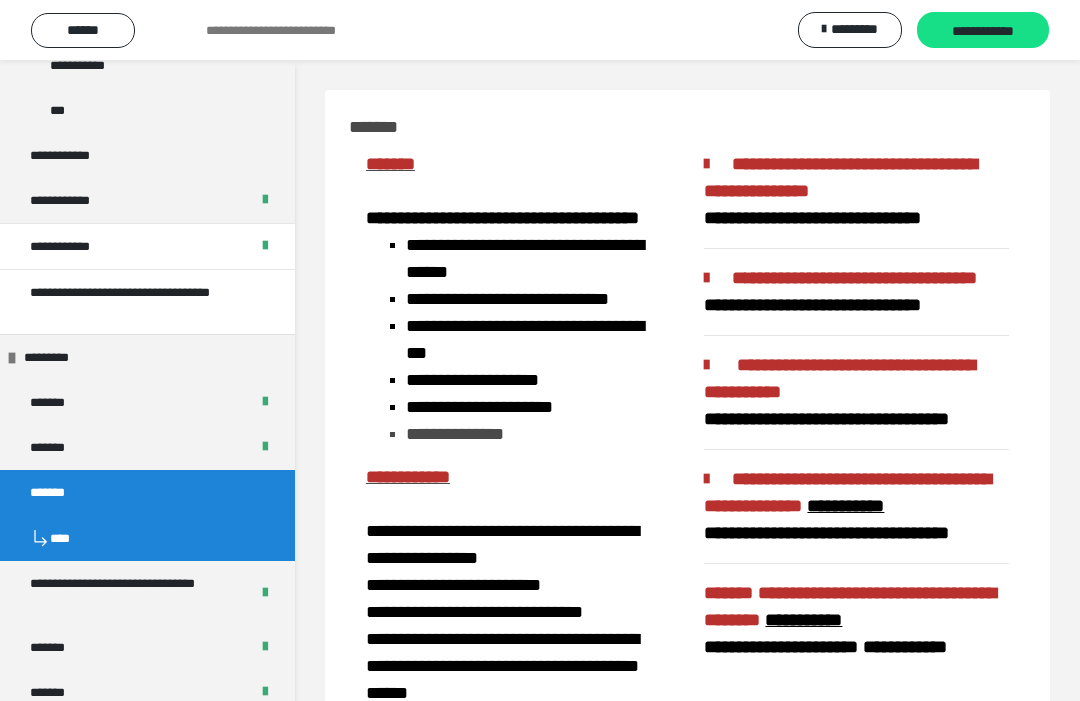 click on "**********" at bounding box center (983, 30) 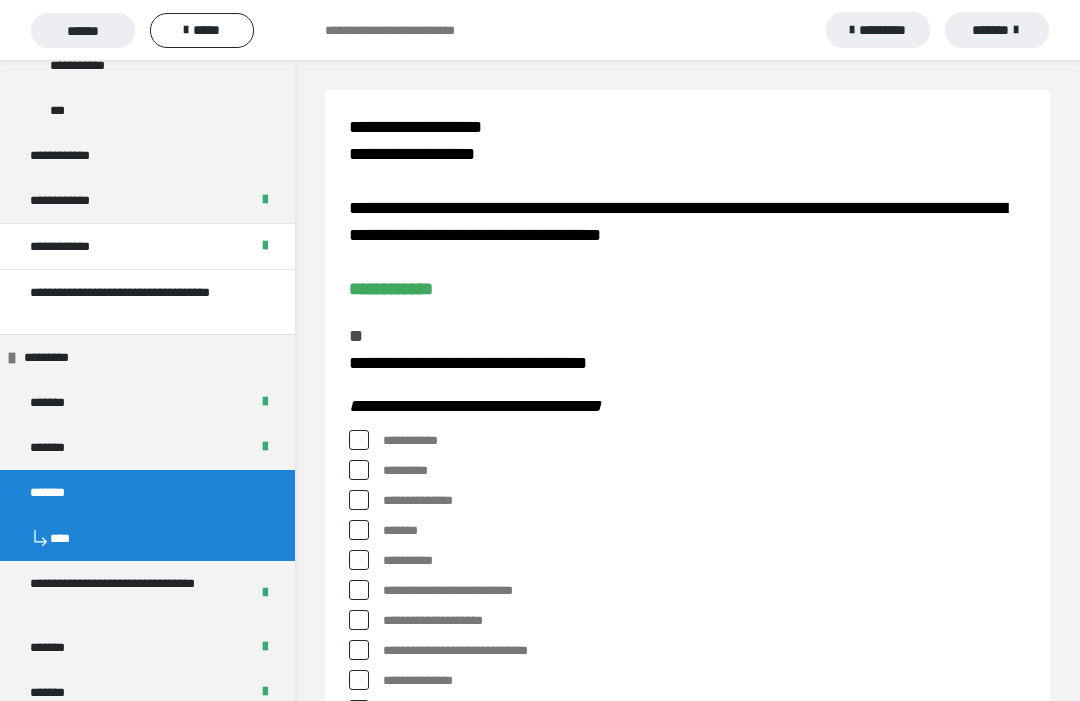 click on "*****" at bounding box center [202, 30] 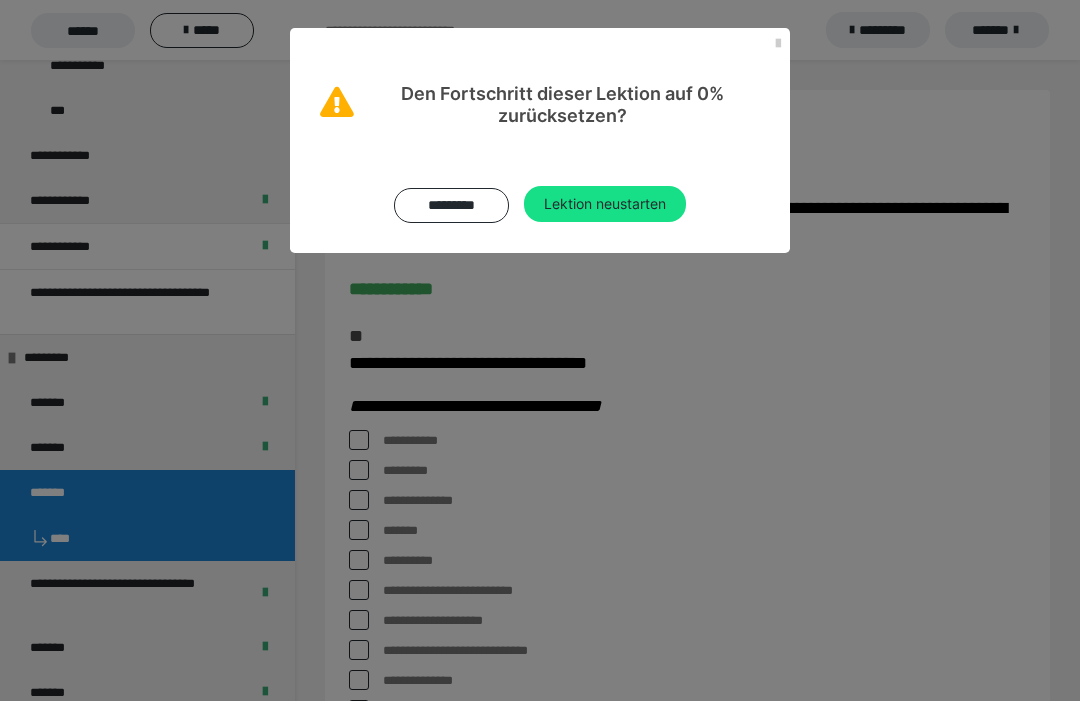 click on "Lektion neustarten" at bounding box center [605, 204] 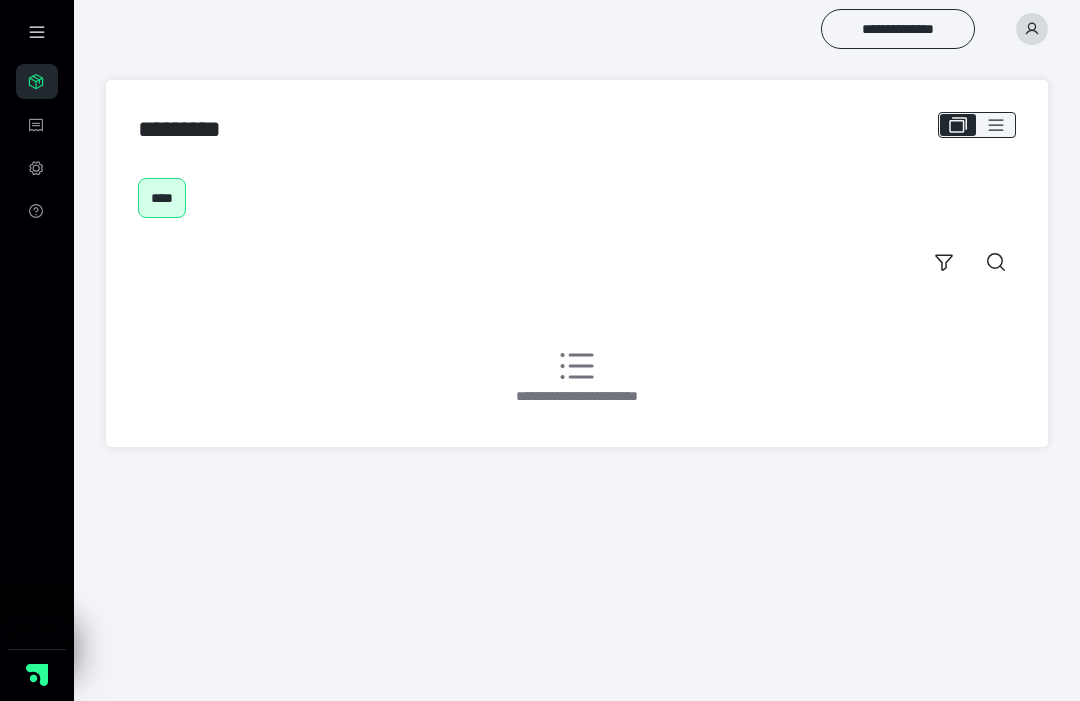 scroll, scrollTop: 0, scrollLeft: 0, axis: both 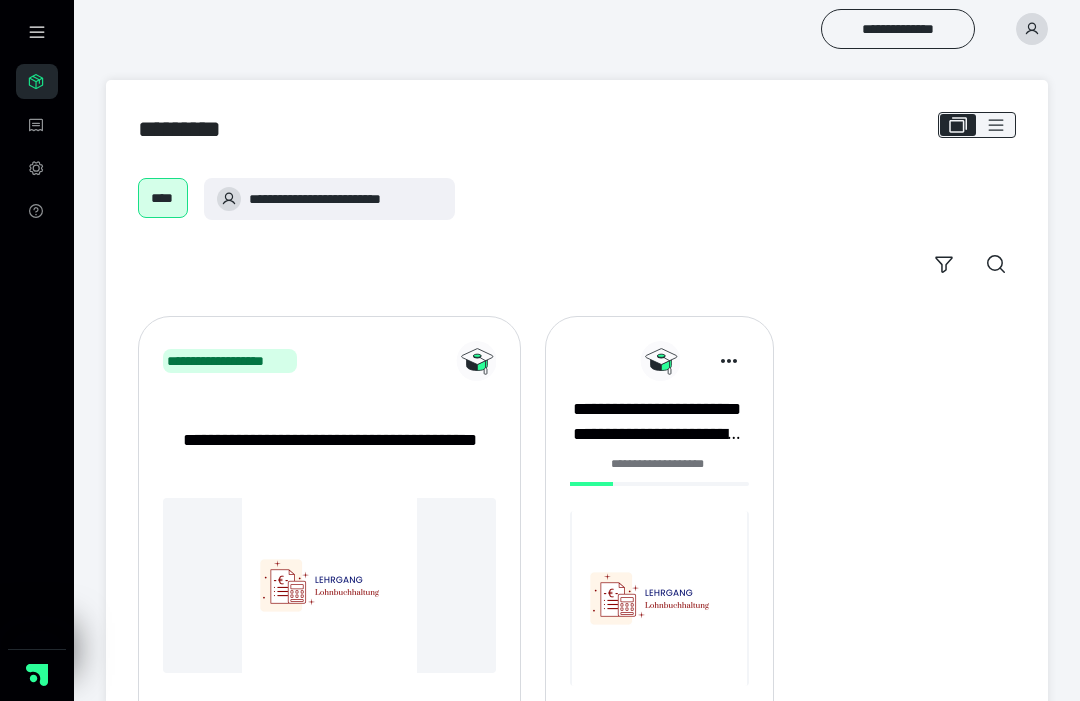 click on "**********" at bounding box center (656, 422) 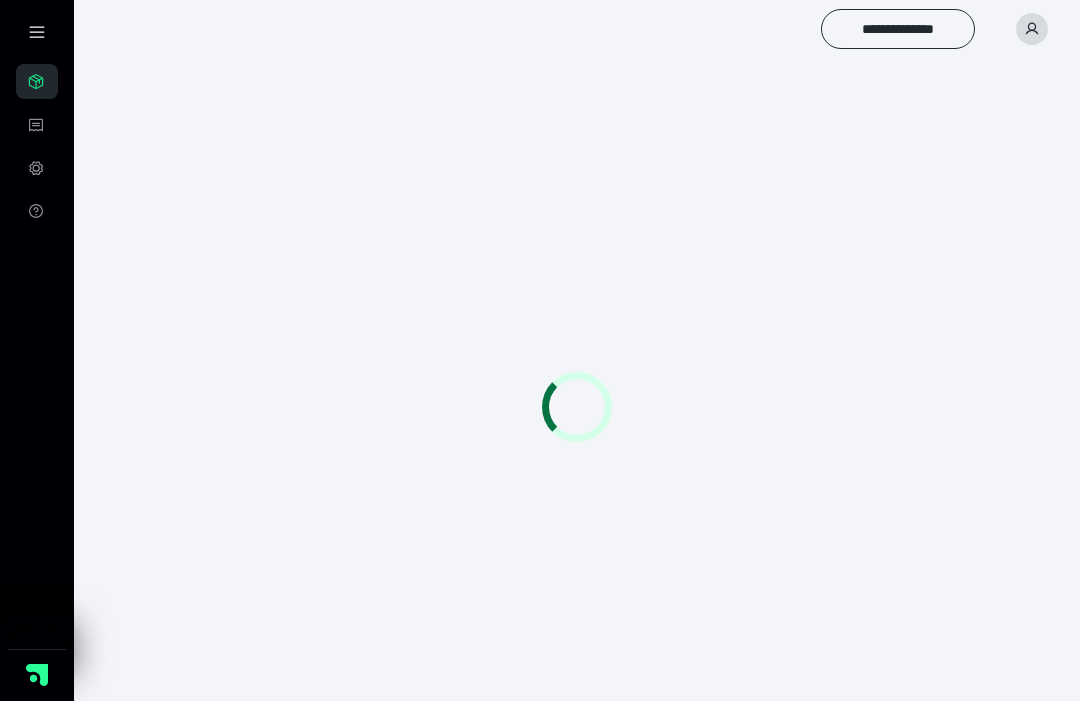 scroll, scrollTop: 0, scrollLeft: 0, axis: both 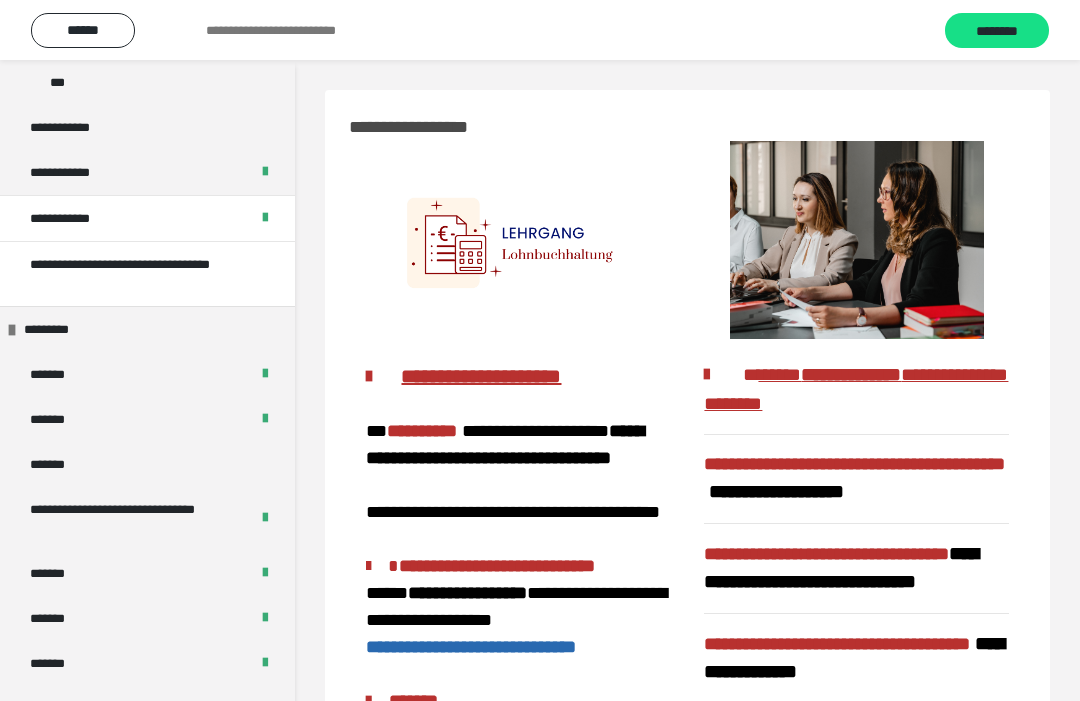 click on "*******" at bounding box center [62, 464] 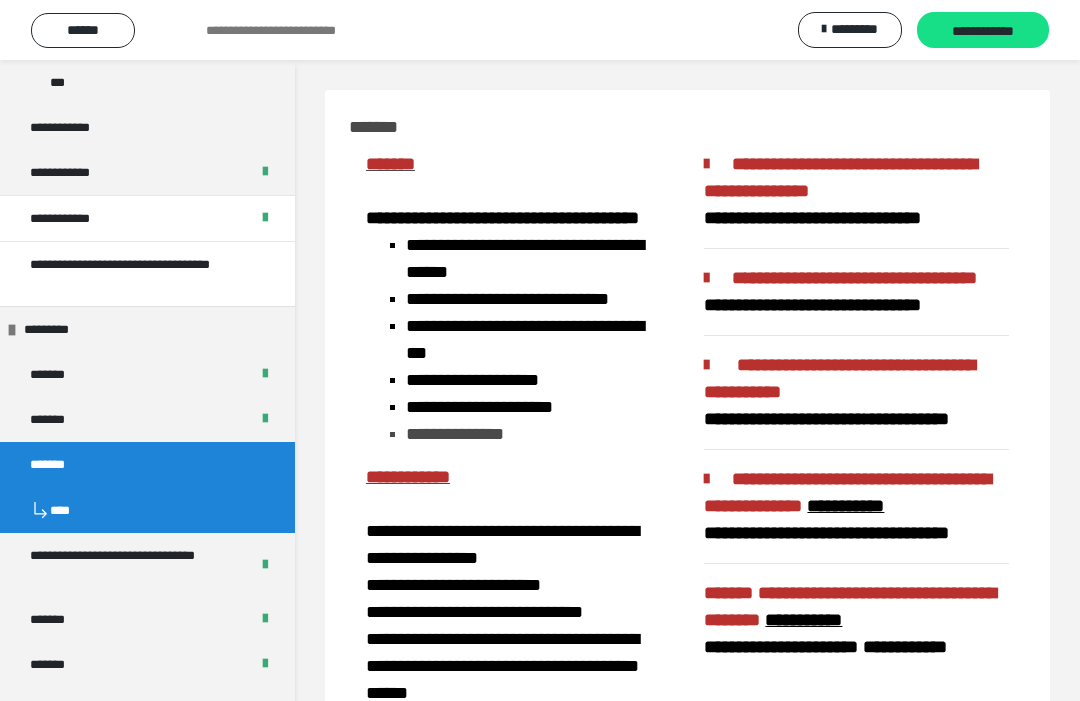 click on "**********" at bounding box center [983, 31] 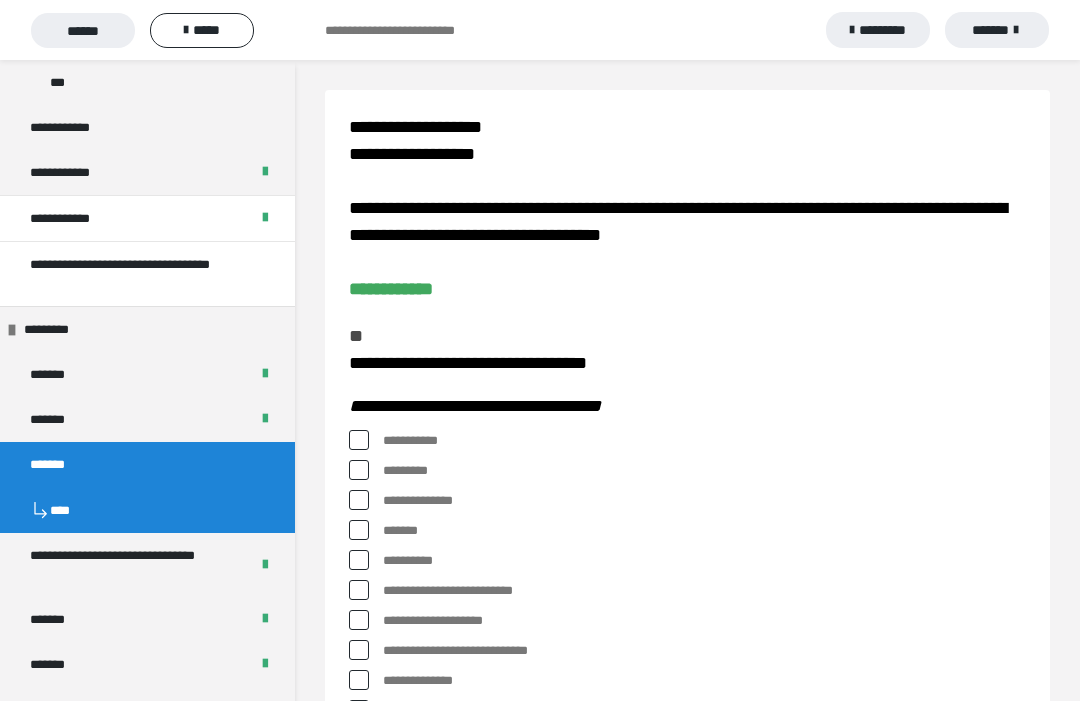 click on "*****" at bounding box center (202, 30) 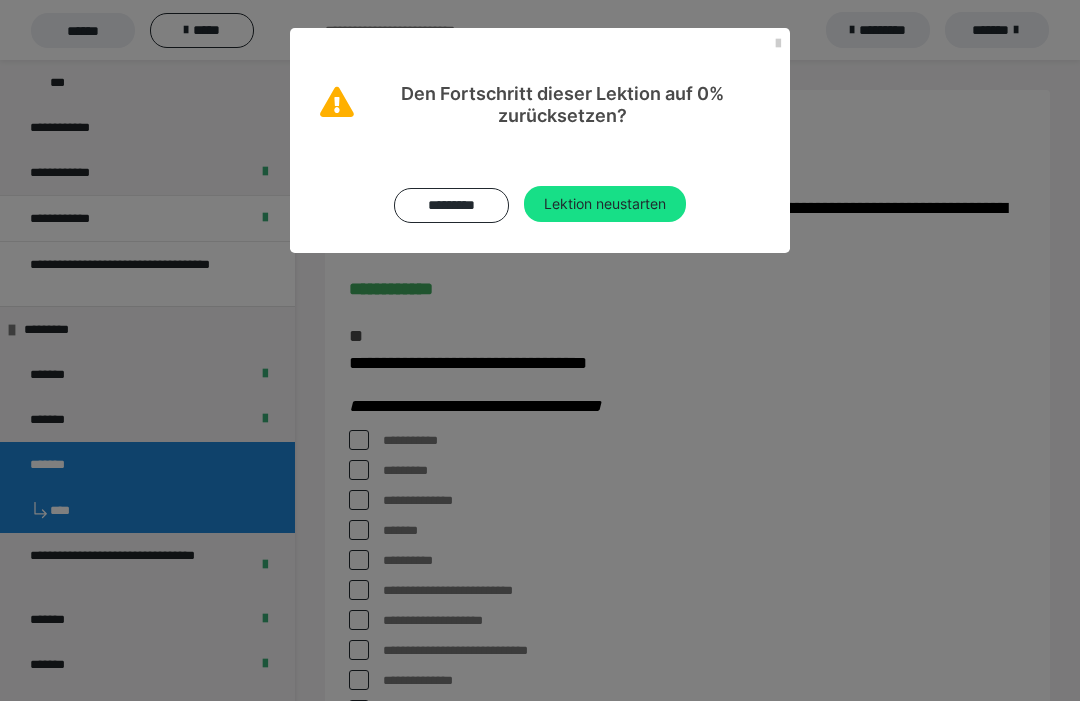 click on "Lektion neustarten" at bounding box center (605, 204) 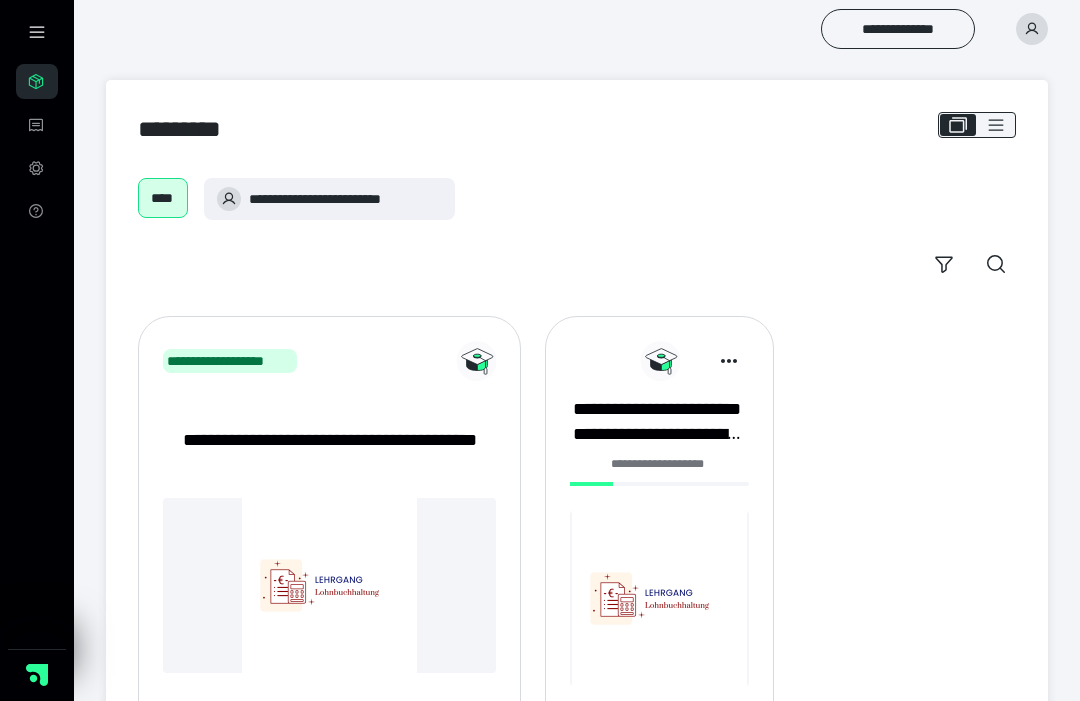 scroll, scrollTop: 0, scrollLeft: 0, axis: both 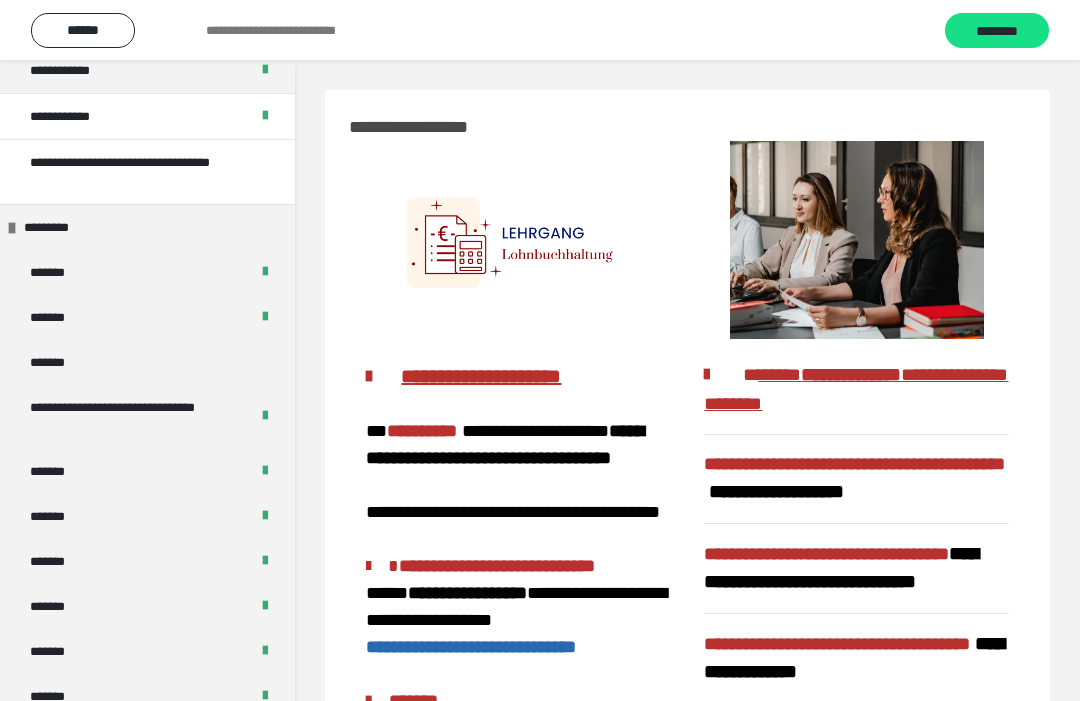 click on "**********" at bounding box center [131, 417] 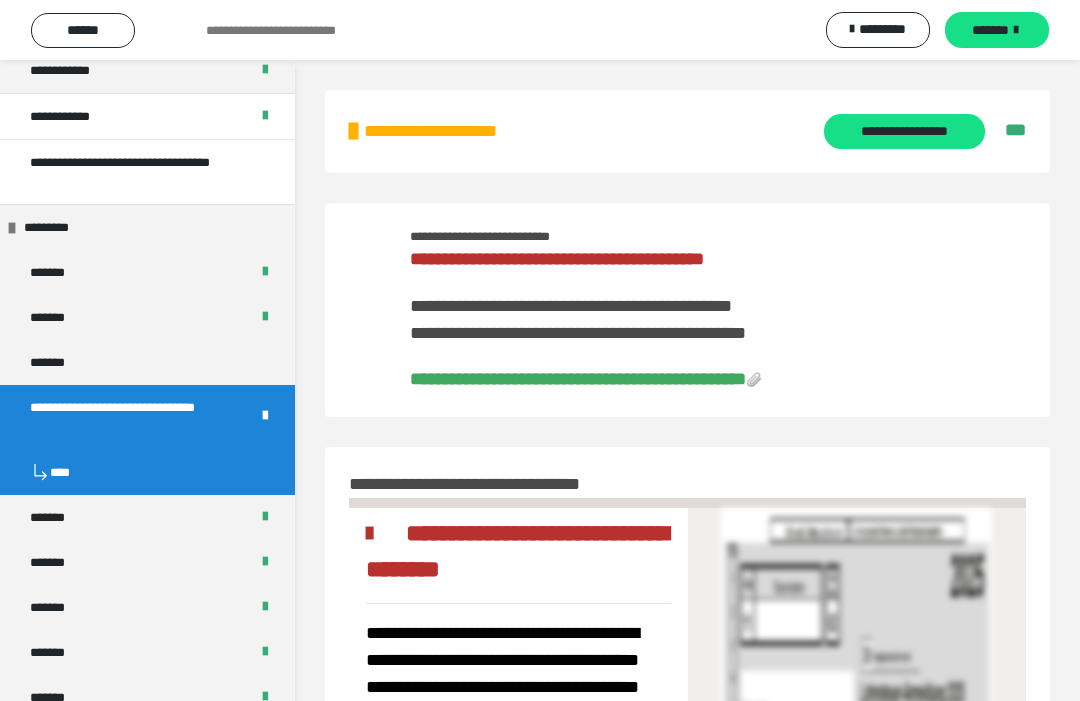 click on "****" at bounding box center [147, 472] 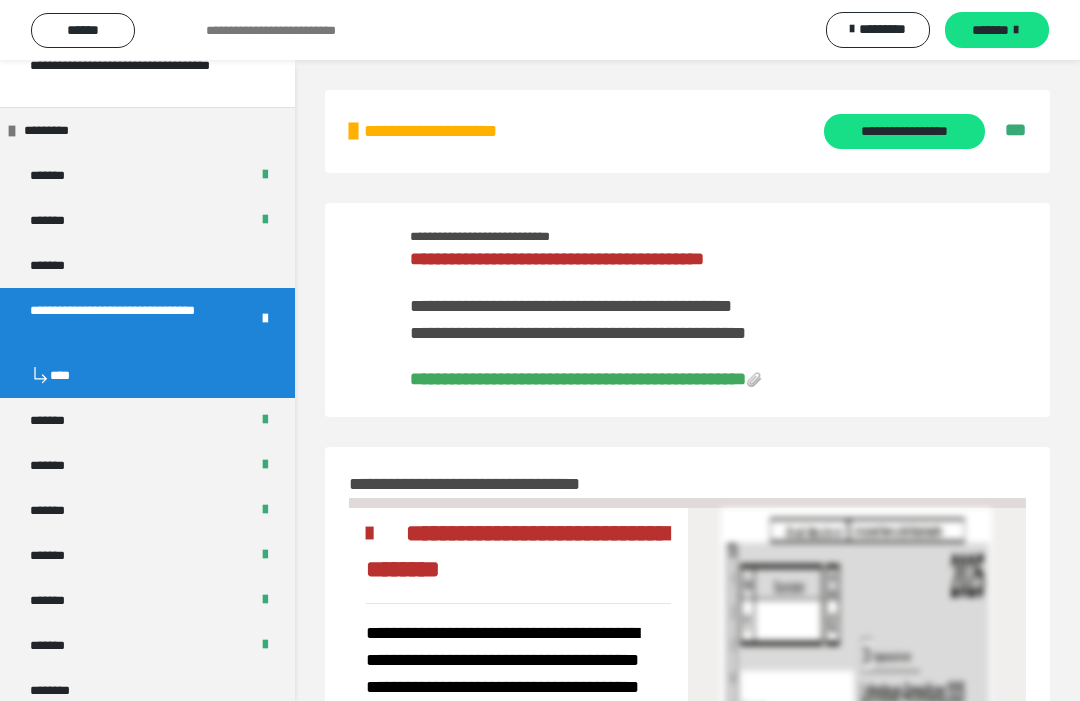 scroll, scrollTop: 736, scrollLeft: 0, axis: vertical 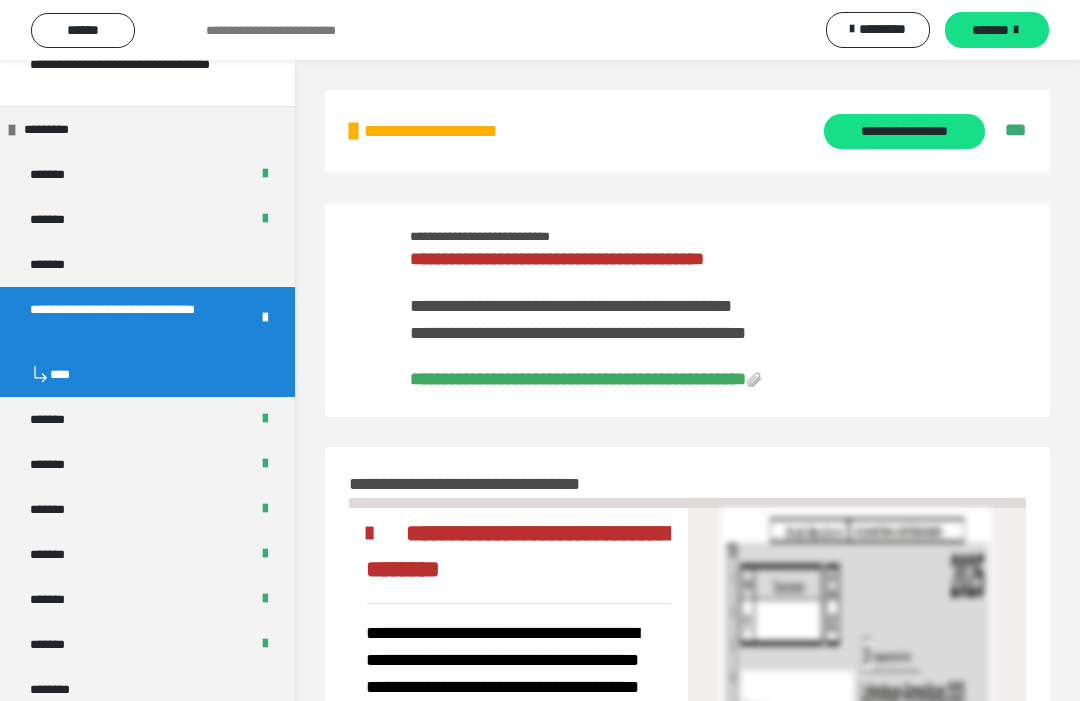 click on "*******" at bounding box center [63, 419] 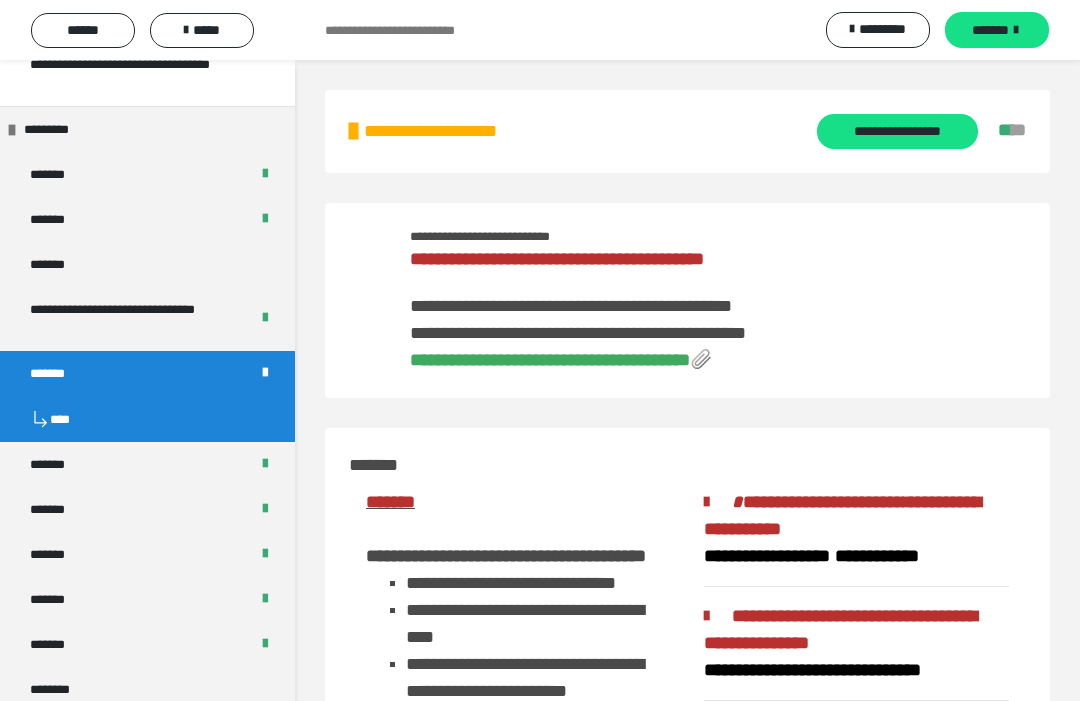 click on "*******" at bounding box center [990, 30] 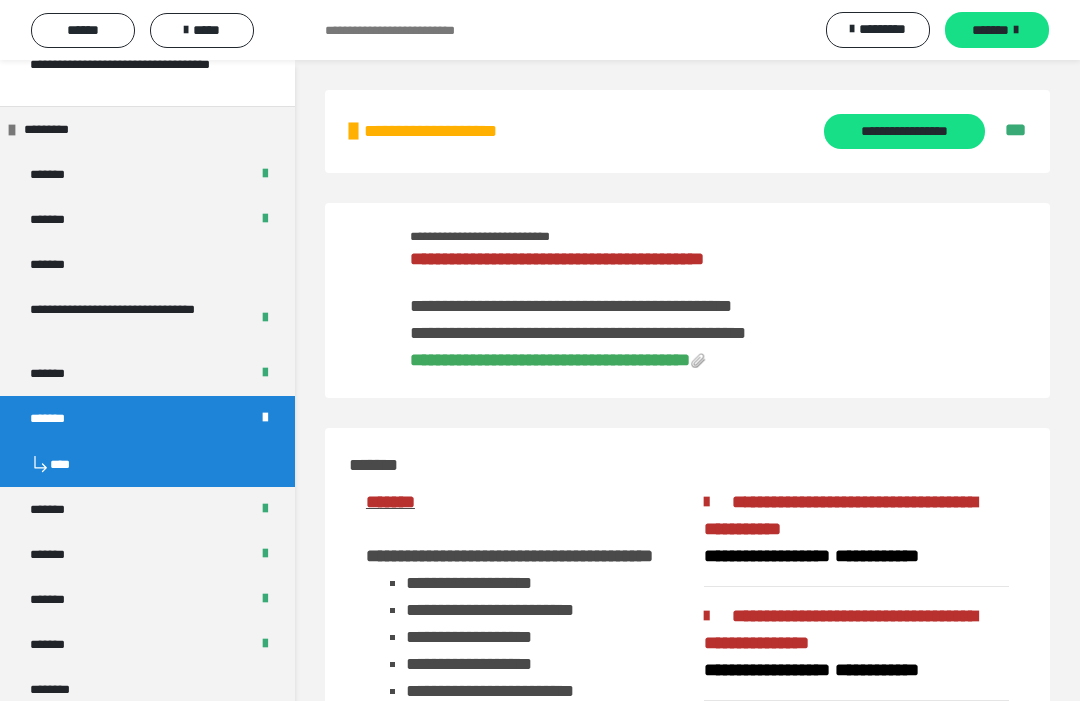 click on "*******" at bounding box center [63, 373] 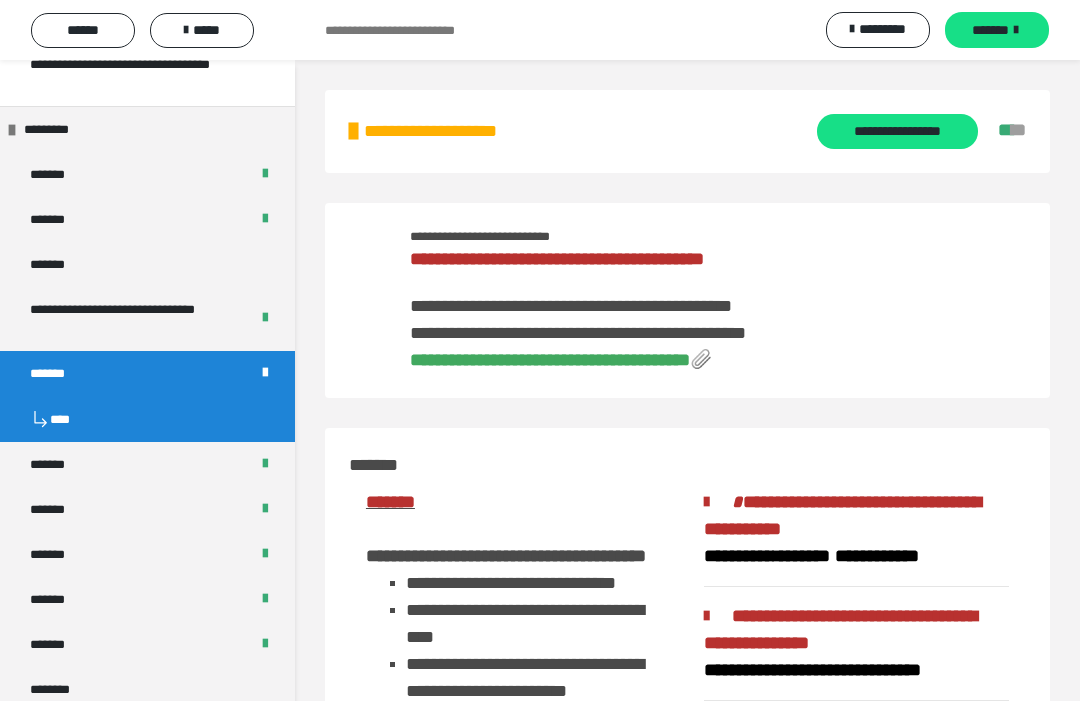 click on "**********" at bounding box center (131, 319) 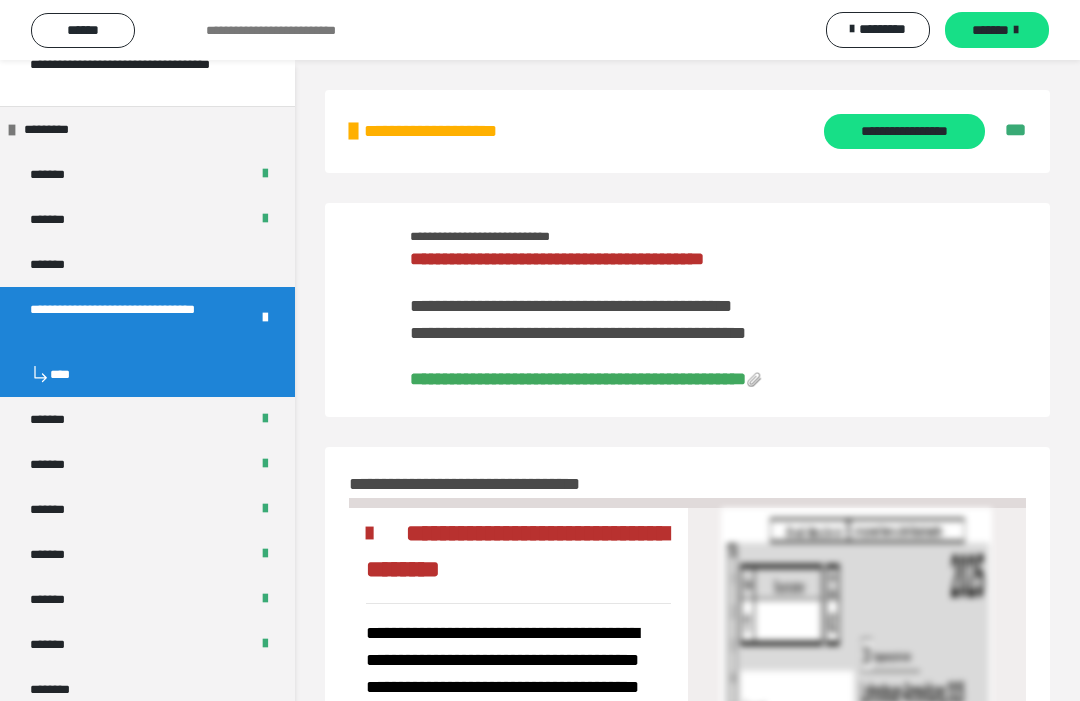 click on "*******" at bounding box center [63, 419] 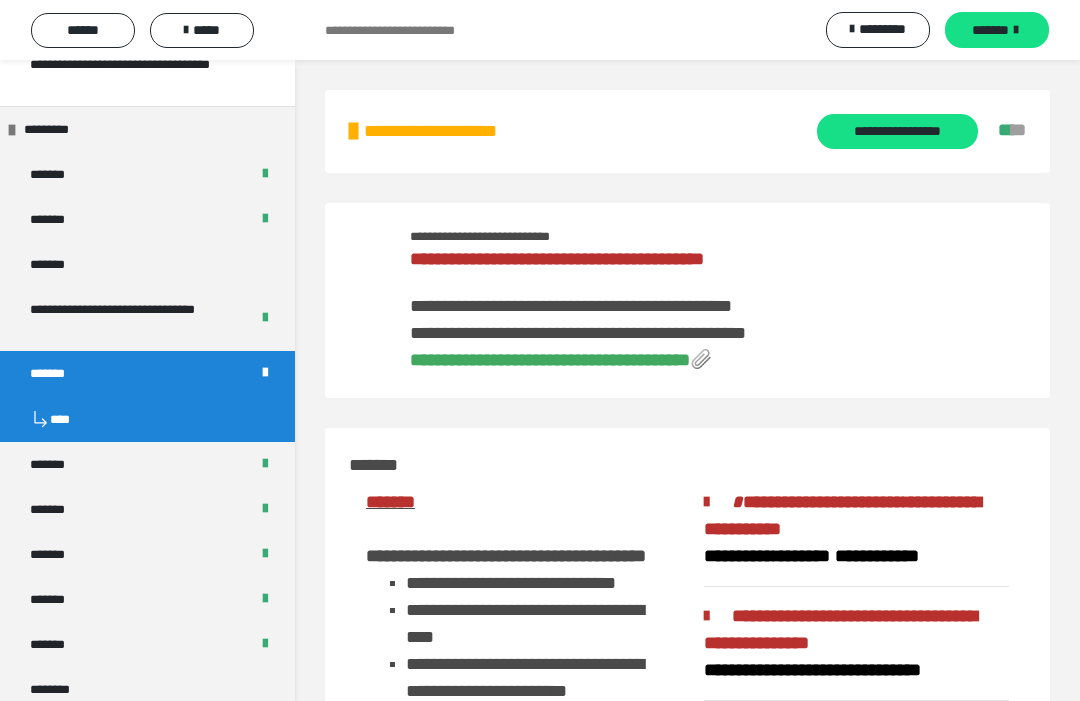 click on "*****" at bounding box center (202, 30) 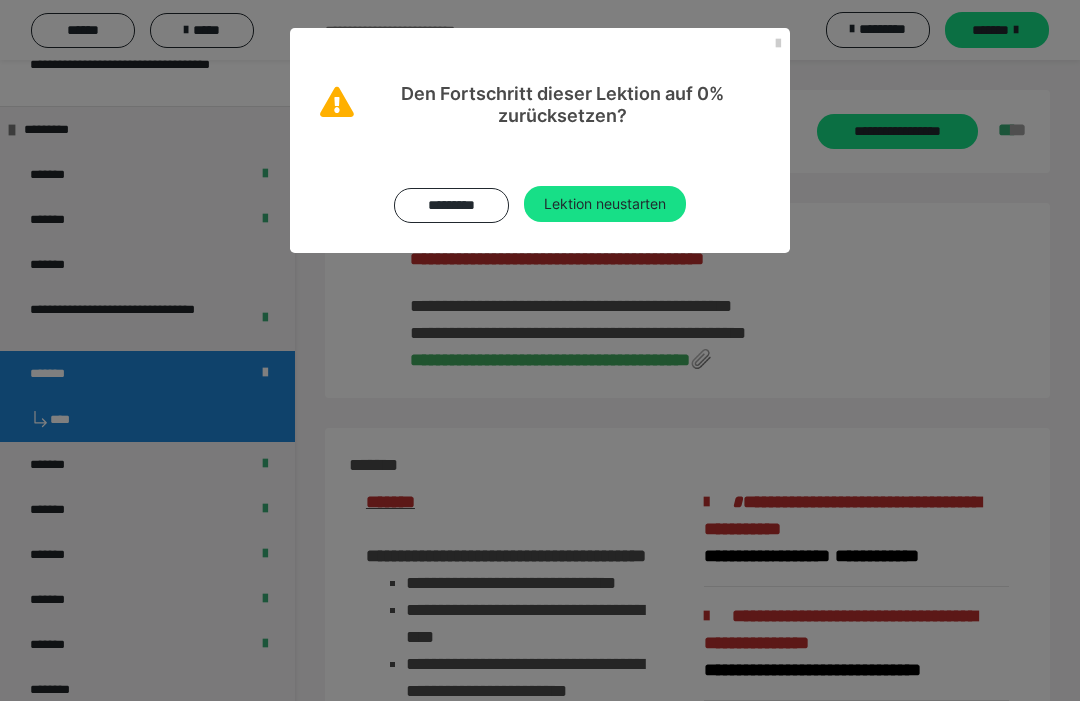 click on "Lektion neustarten" at bounding box center (605, 204) 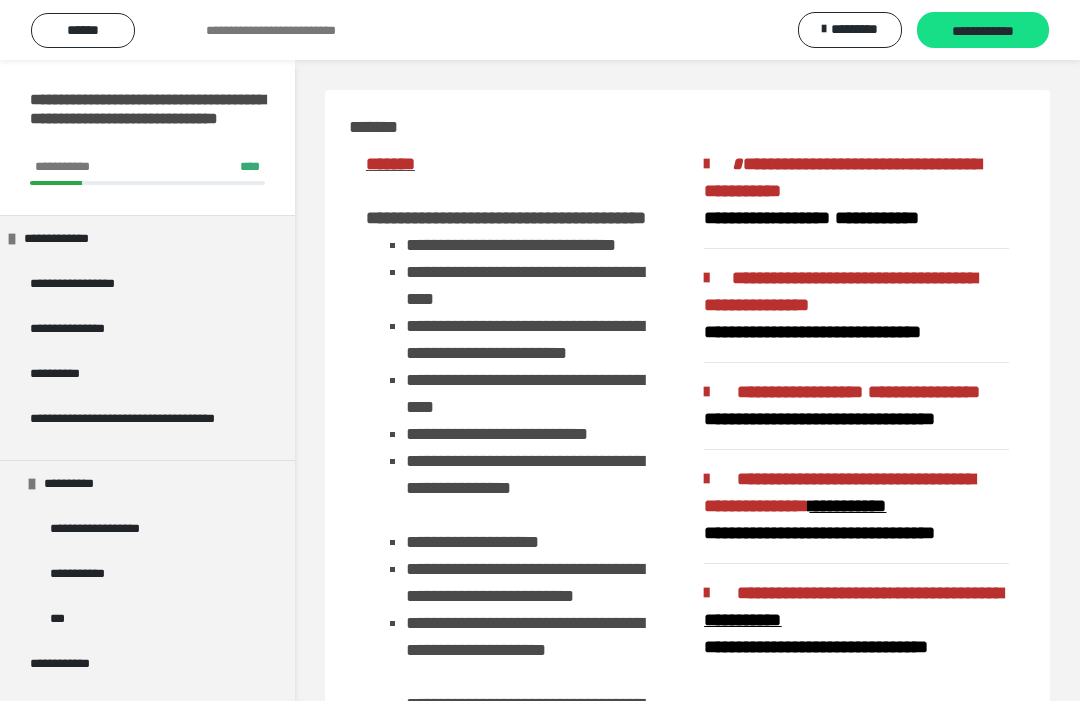 click on "**********" at bounding box center [983, 31] 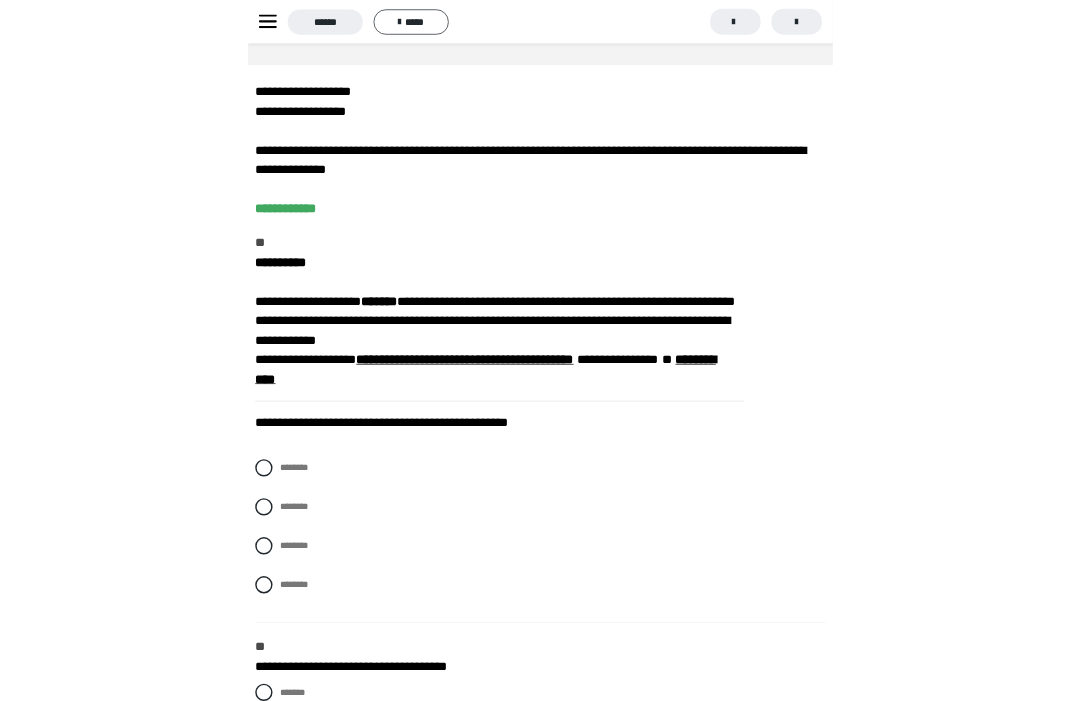 scroll, scrollTop: 282, scrollLeft: 0, axis: vertical 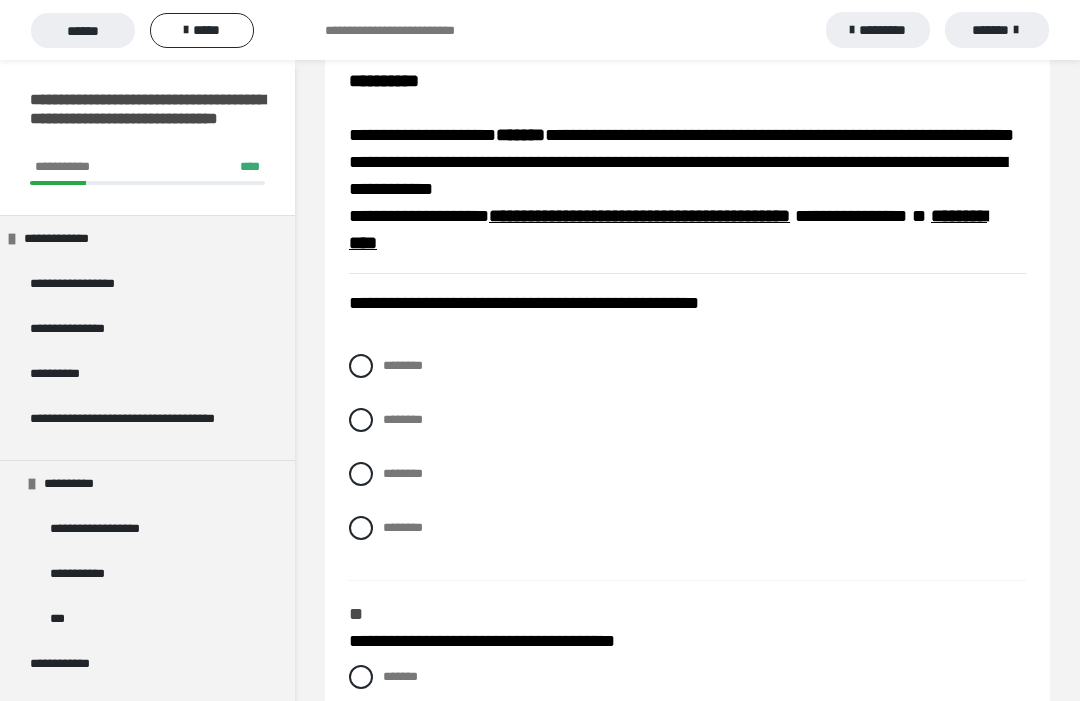 click at bounding box center [361, 420] 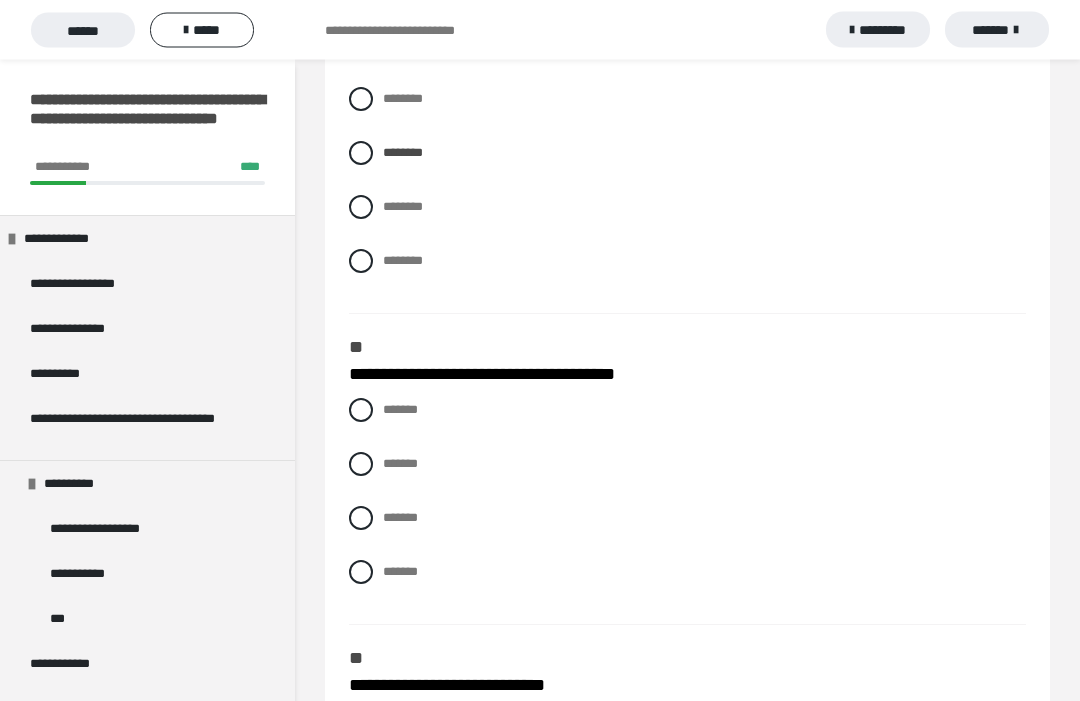 scroll, scrollTop: 551, scrollLeft: 0, axis: vertical 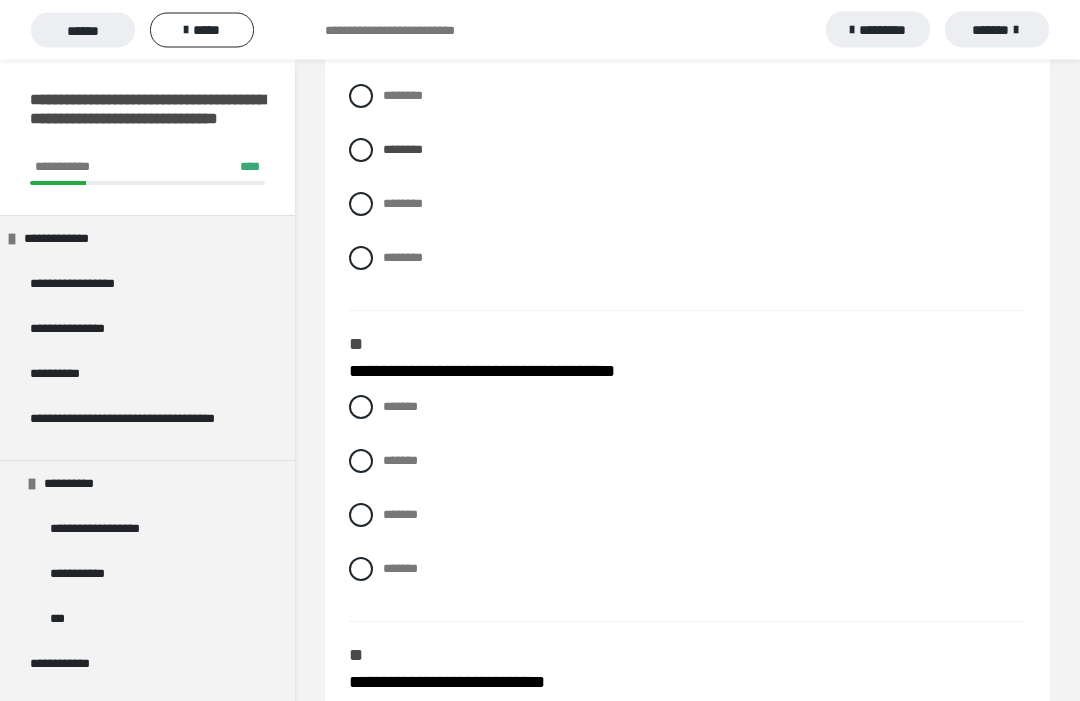 click at bounding box center [361, 516] 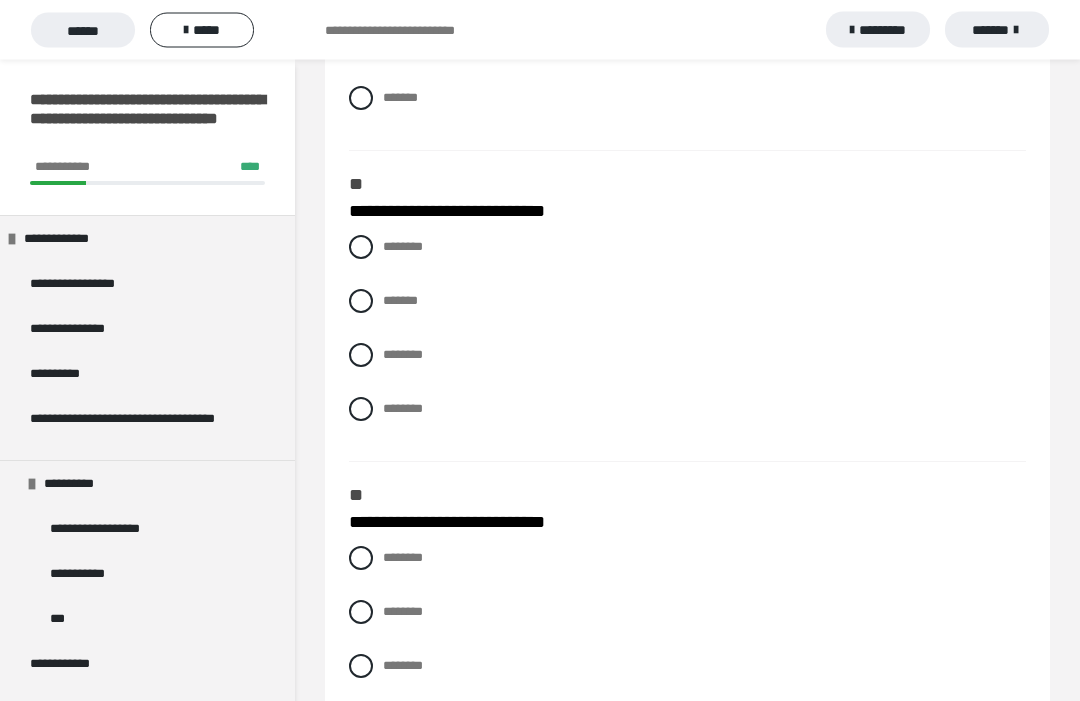 scroll, scrollTop: 1024, scrollLeft: 0, axis: vertical 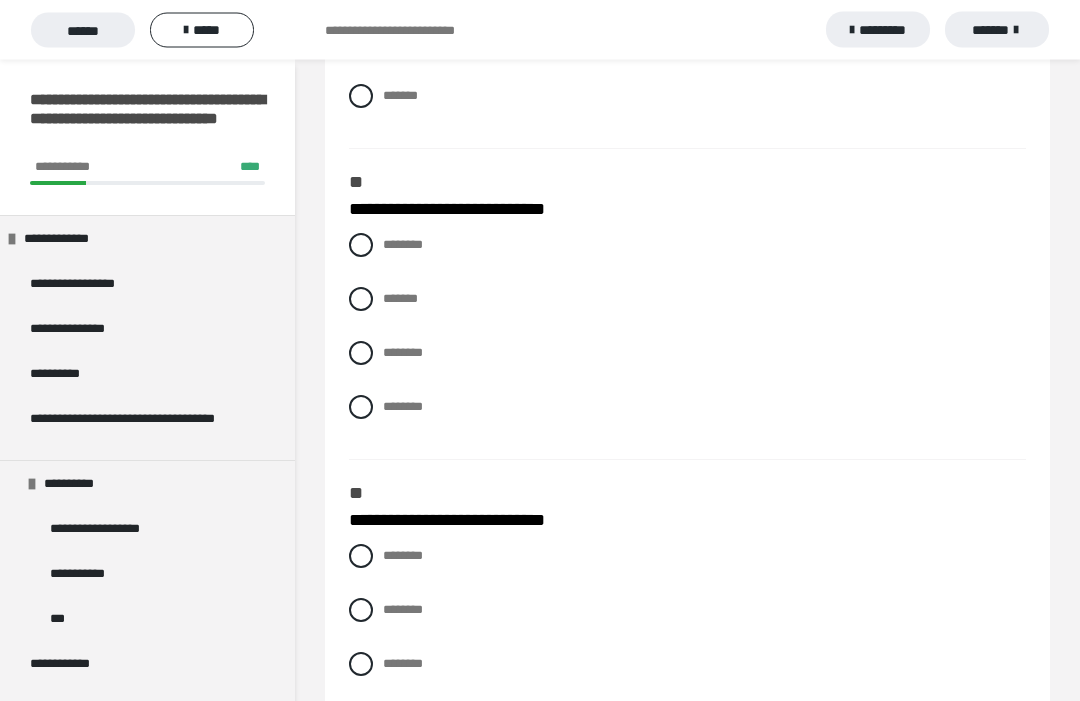 click on "********" at bounding box center [687, 246] 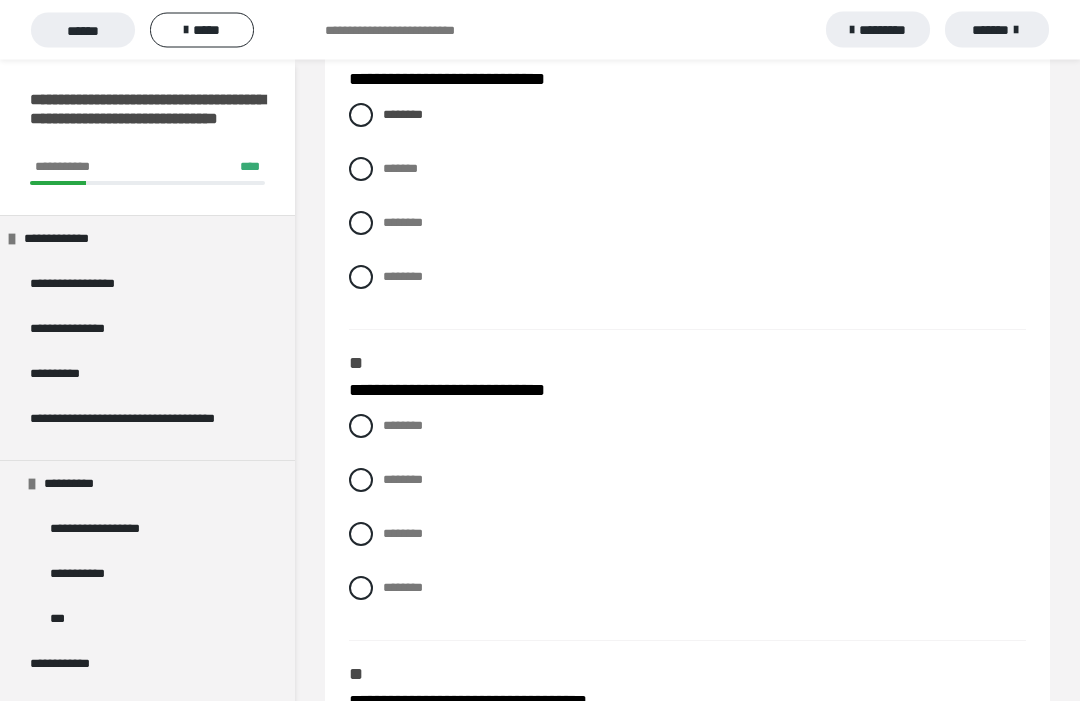 scroll, scrollTop: 1157, scrollLeft: 0, axis: vertical 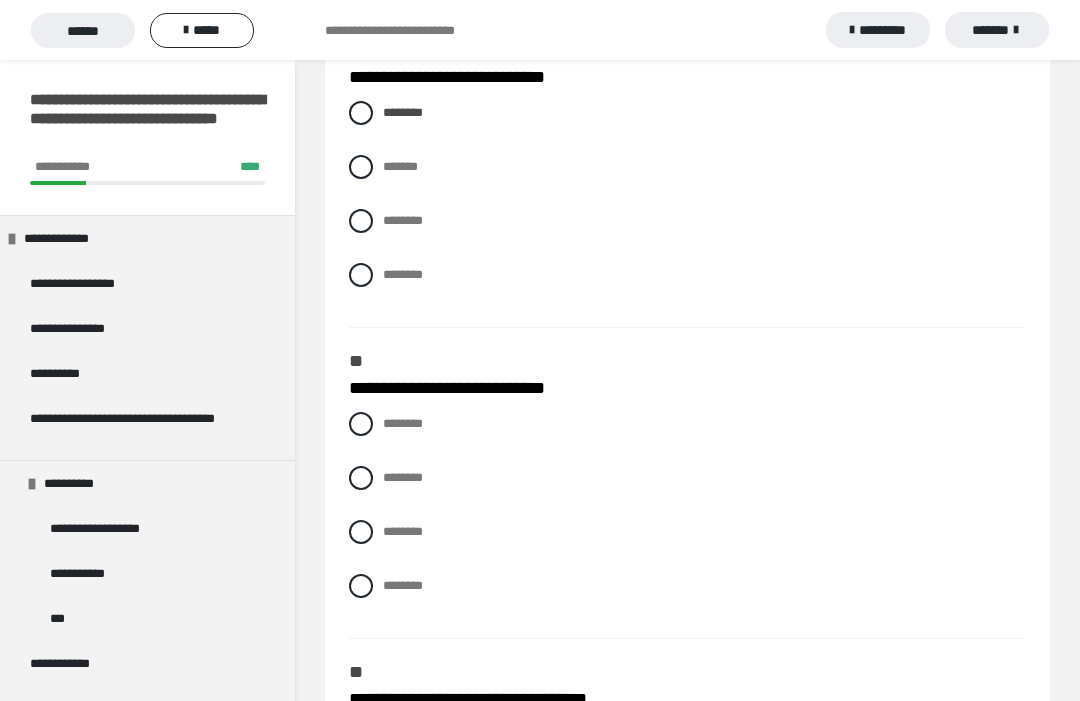 click on "******** ******** ******** ********" at bounding box center (687, 520) 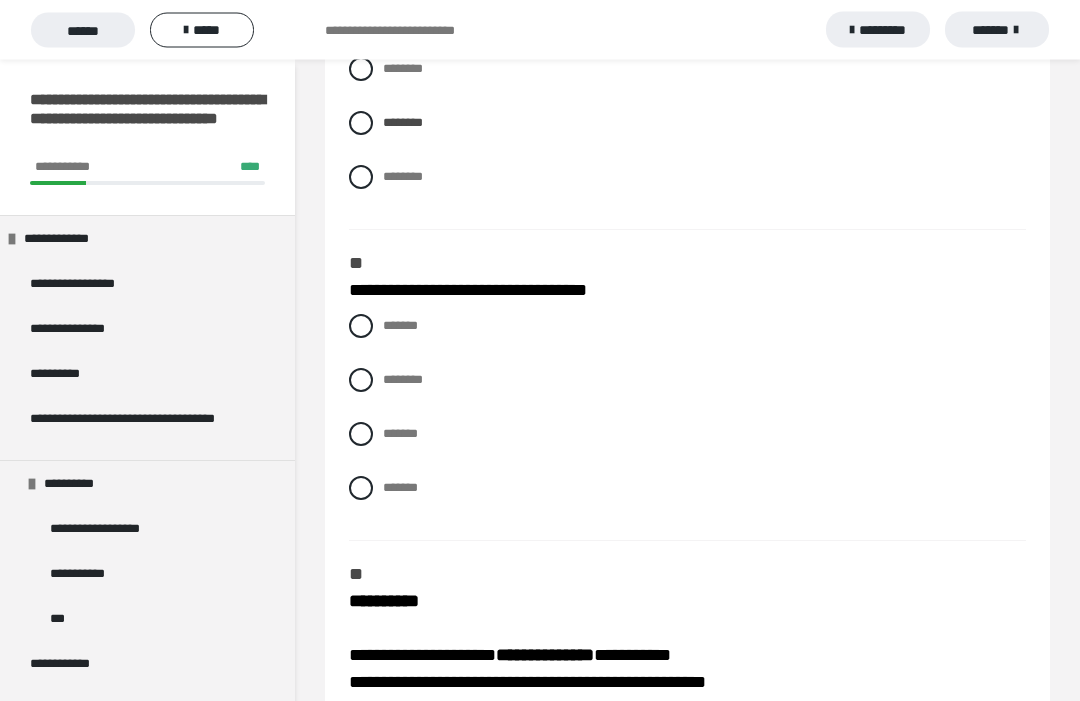 scroll, scrollTop: 1566, scrollLeft: 0, axis: vertical 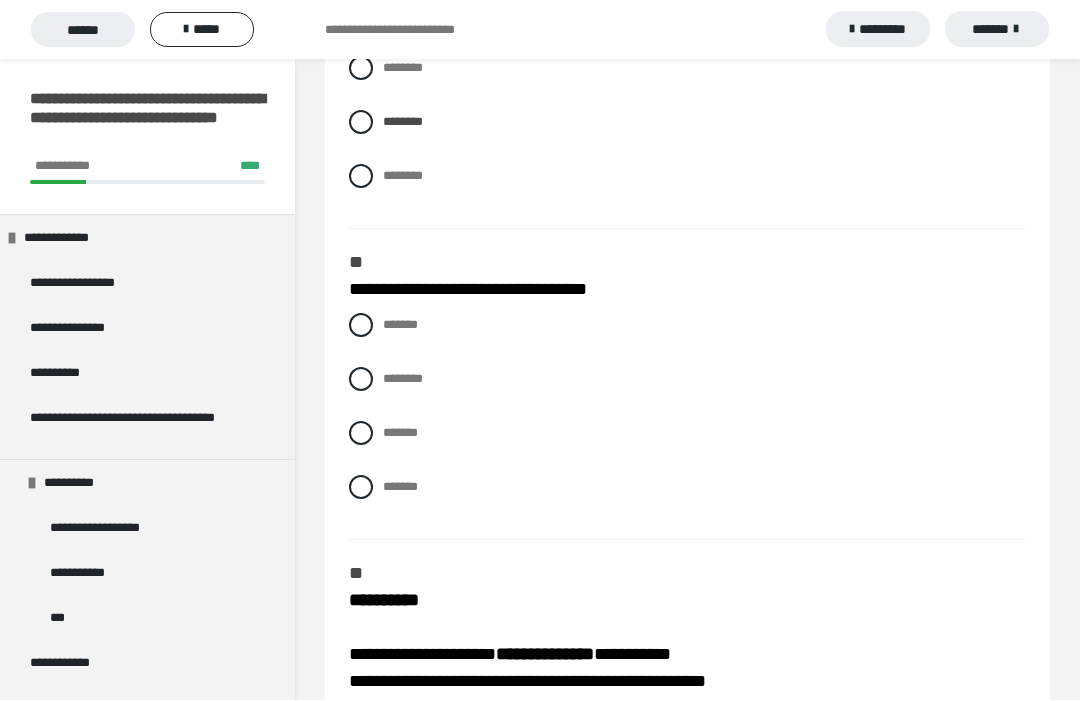 click on "*******" at bounding box center [687, 434] 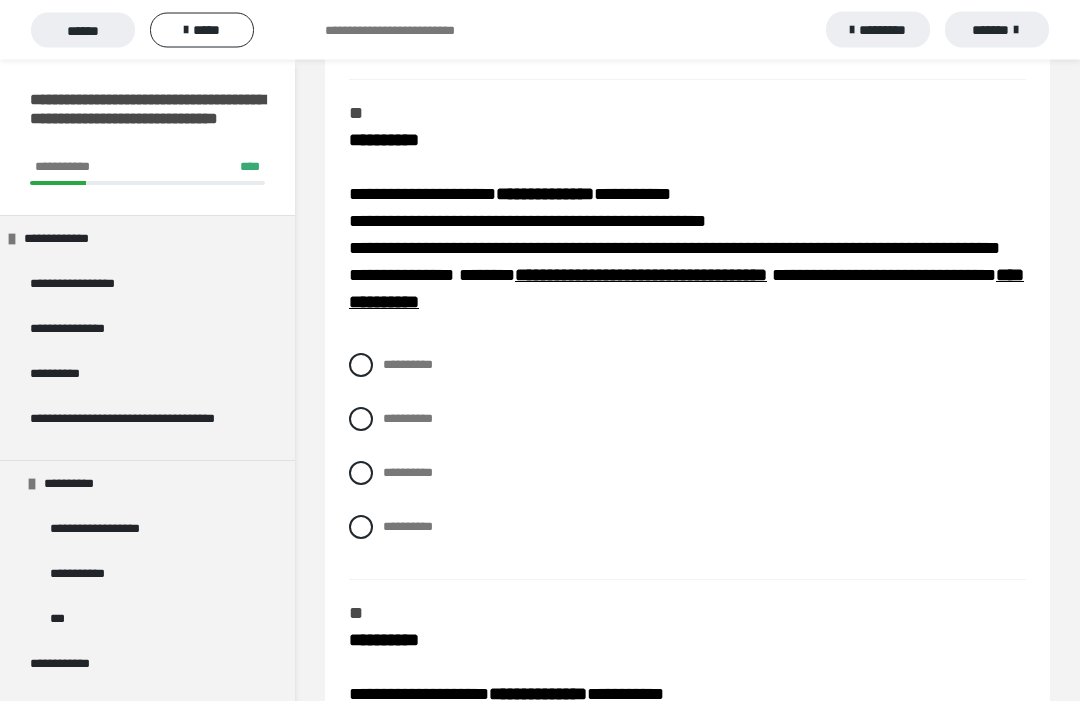 scroll, scrollTop: 2032, scrollLeft: 0, axis: vertical 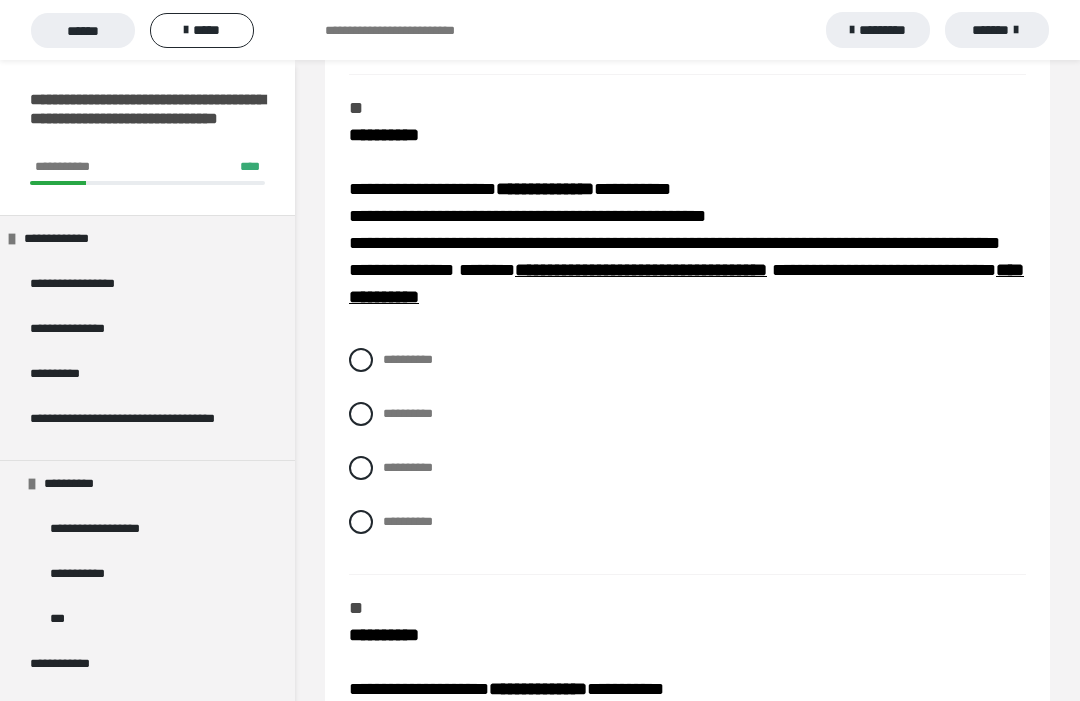 click at bounding box center (361, 522) 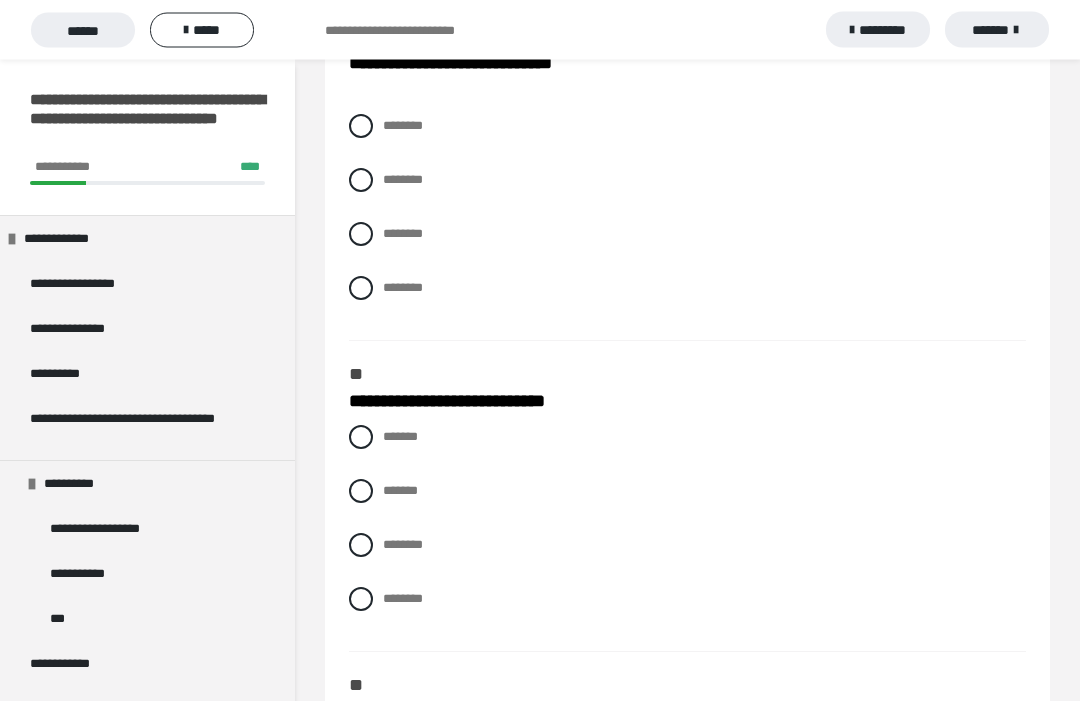 scroll, scrollTop: 2821, scrollLeft: 0, axis: vertical 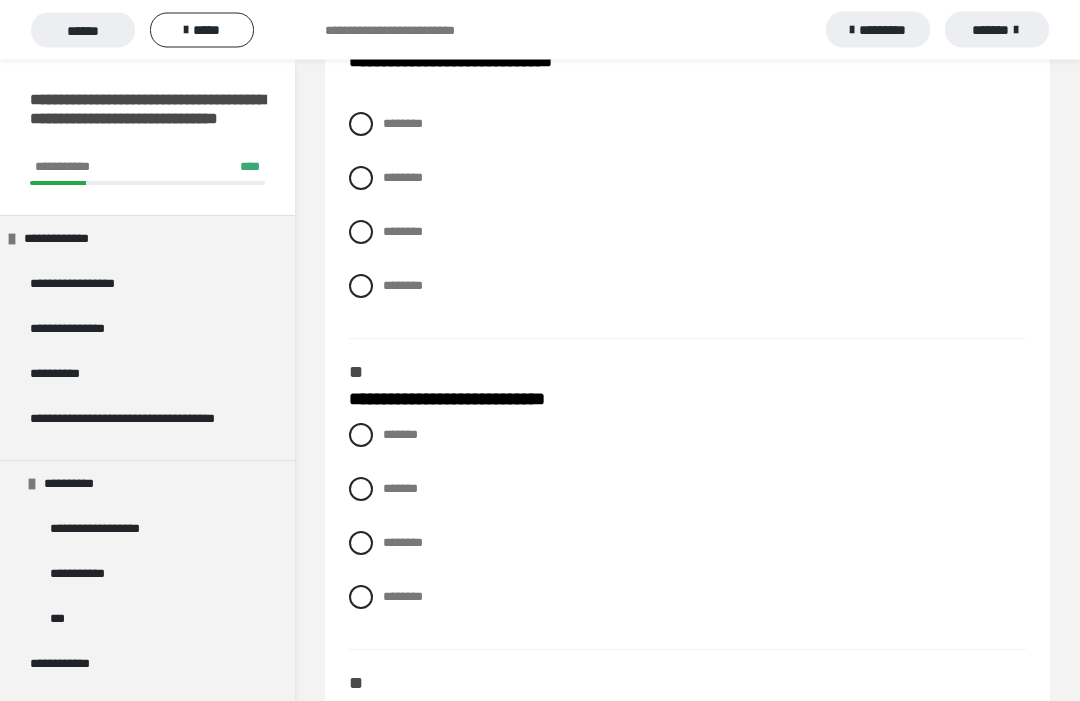click at bounding box center [361, 436] 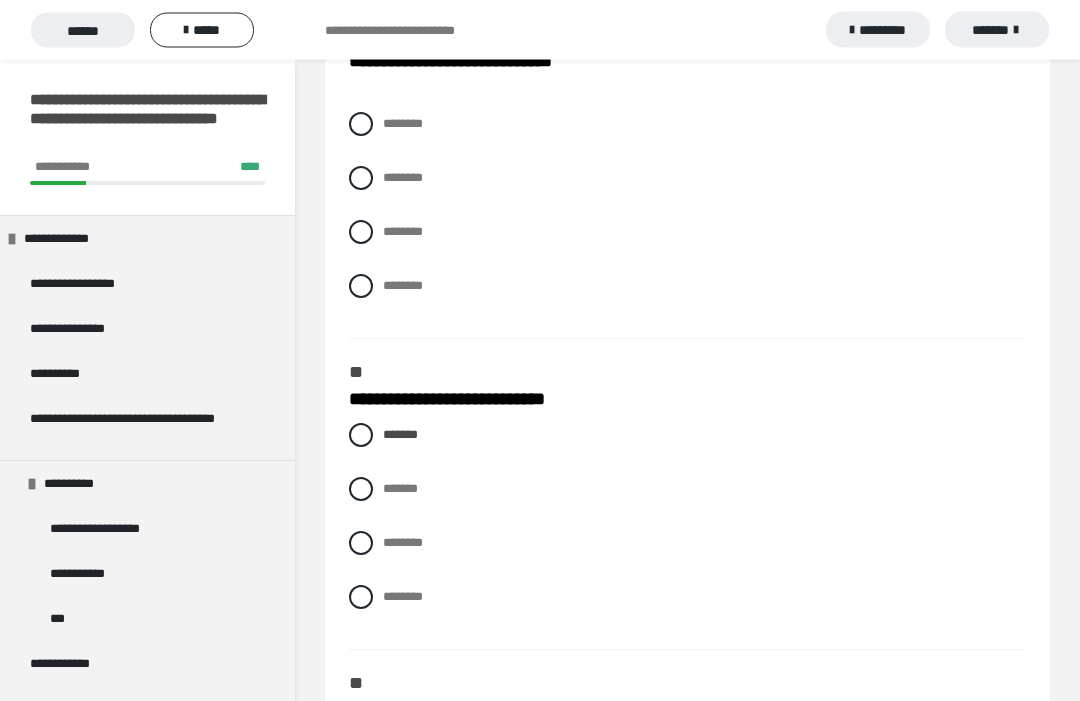 scroll, scrollTop: 2822, scrollLeft: 0, axis: vertical 